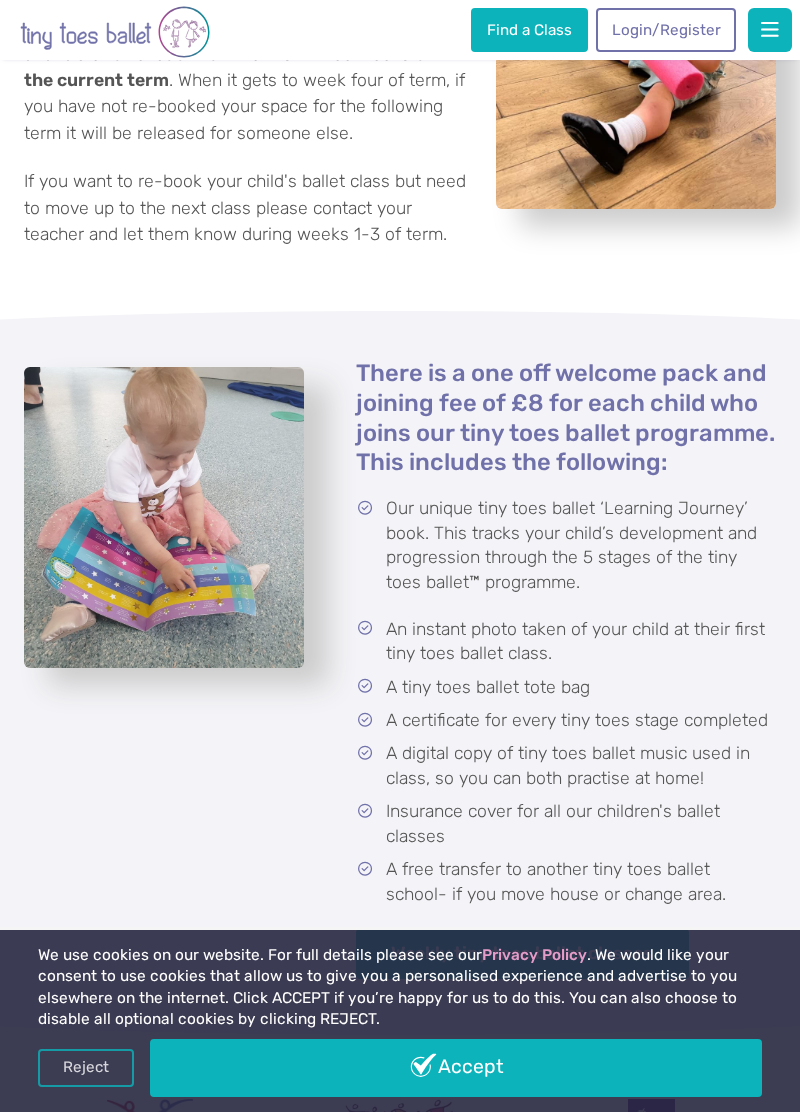 scroll, scrollTop: 2995, scrollLeft: 0, axis: vertical 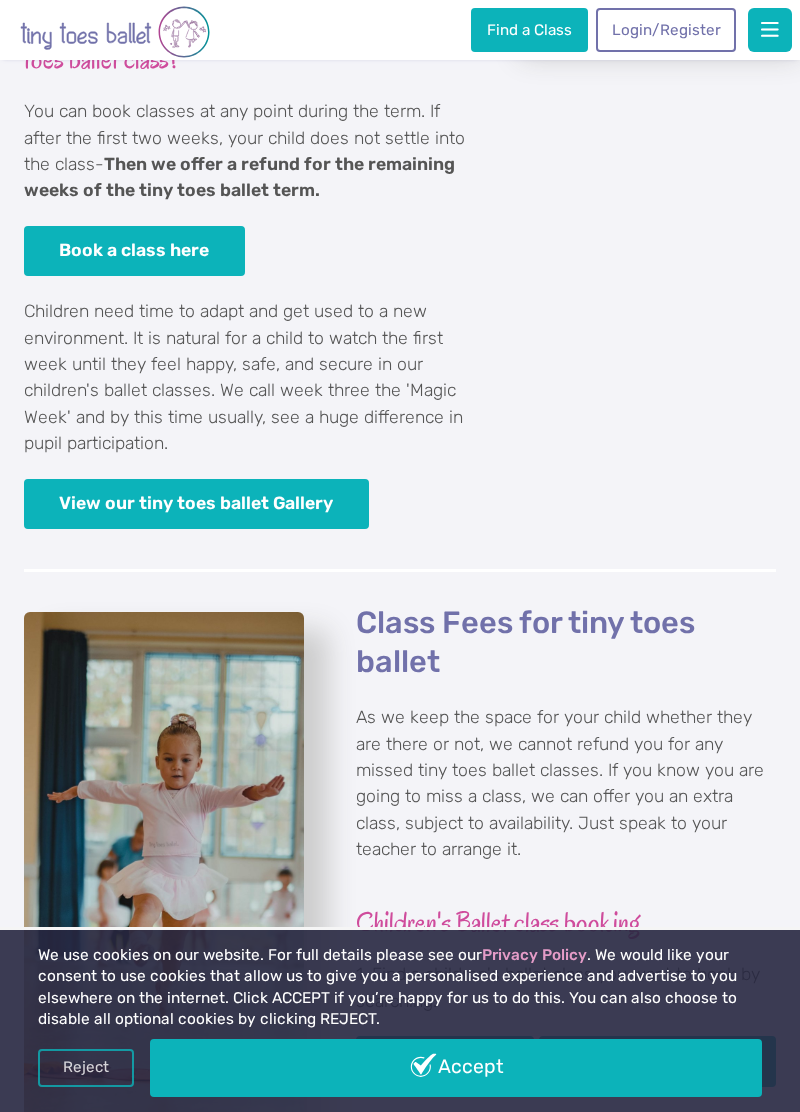 click on "View our tiny toes ballet Gallery" at bounding box center (196, 504) 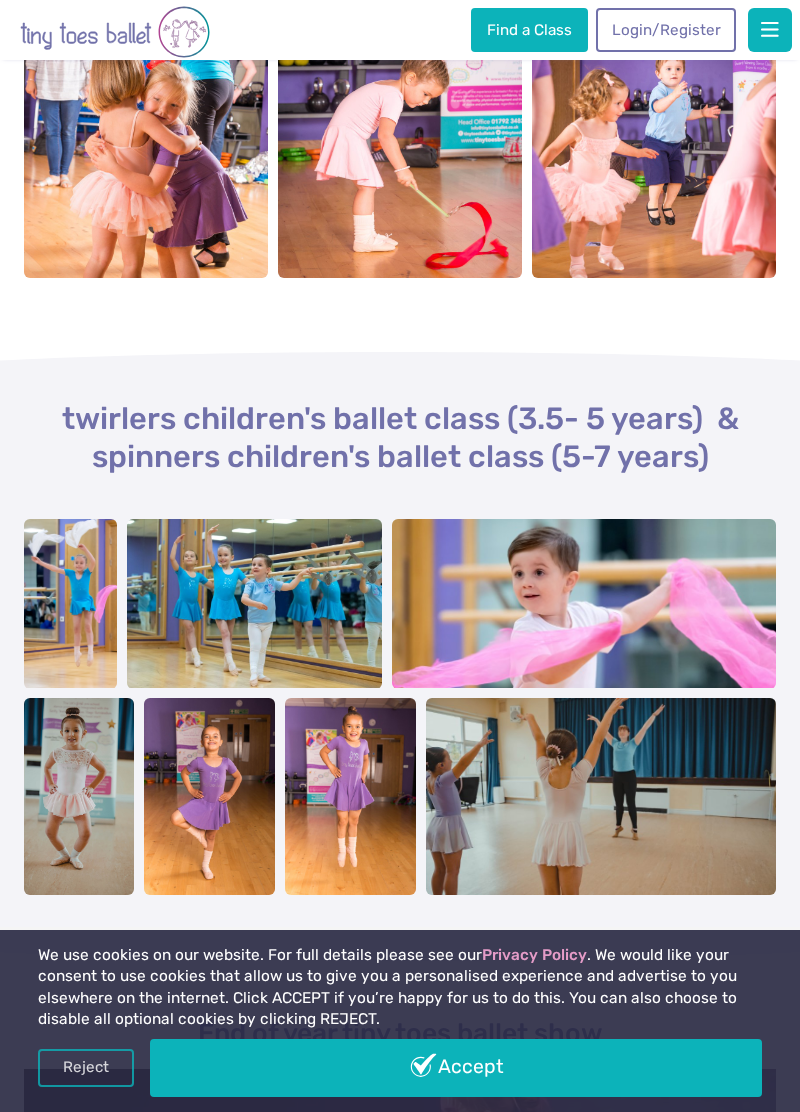 scroll, scrollTop: 2208, scrollLeft: 0, axis: vertical 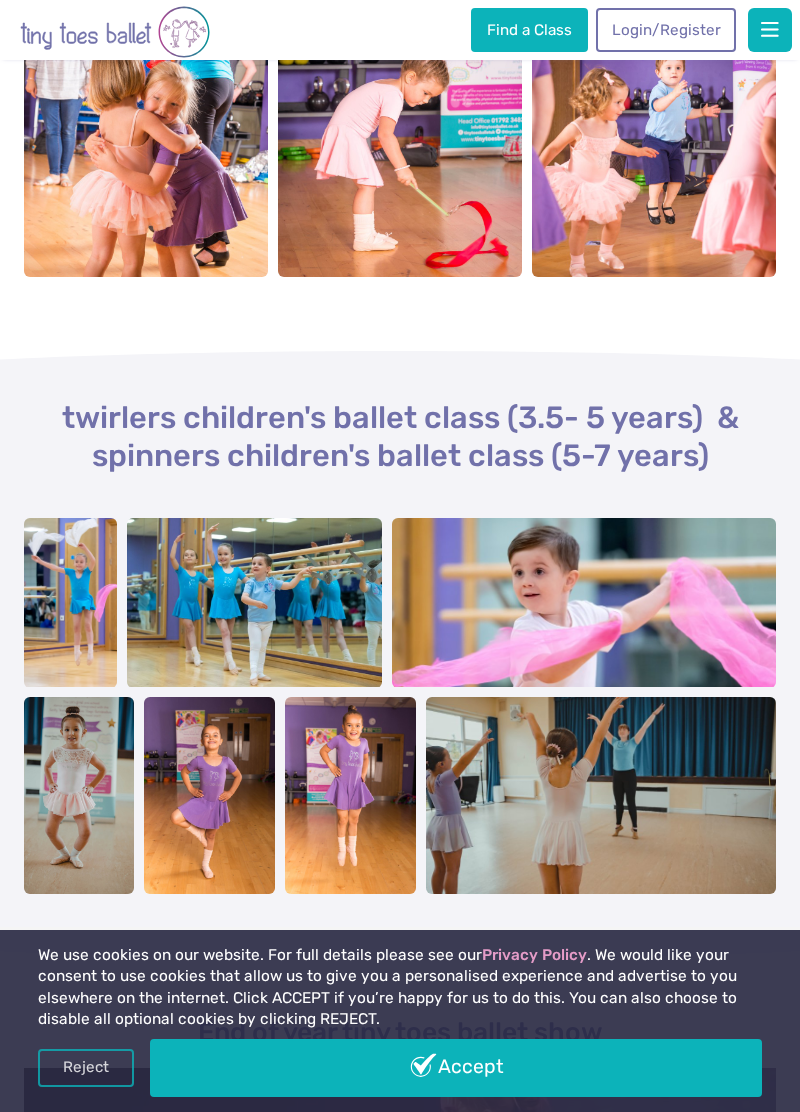 click at bounding box center (584, 603) 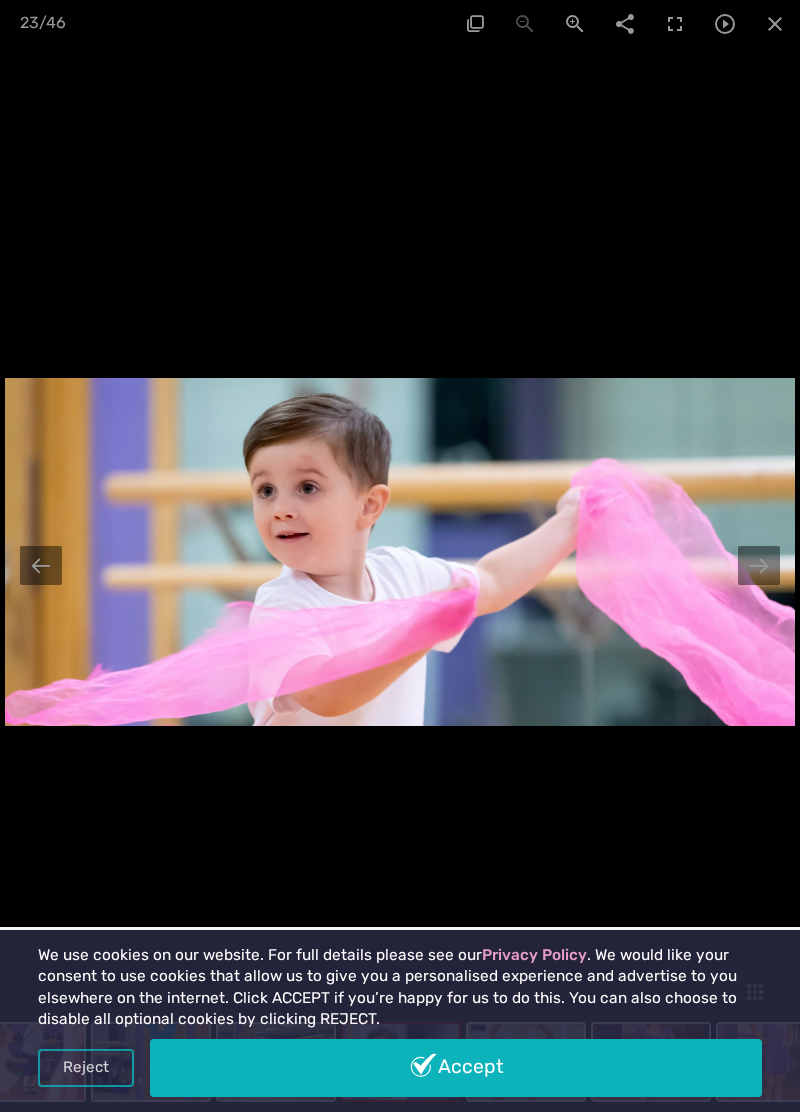 click at bounding box center (41, 565) 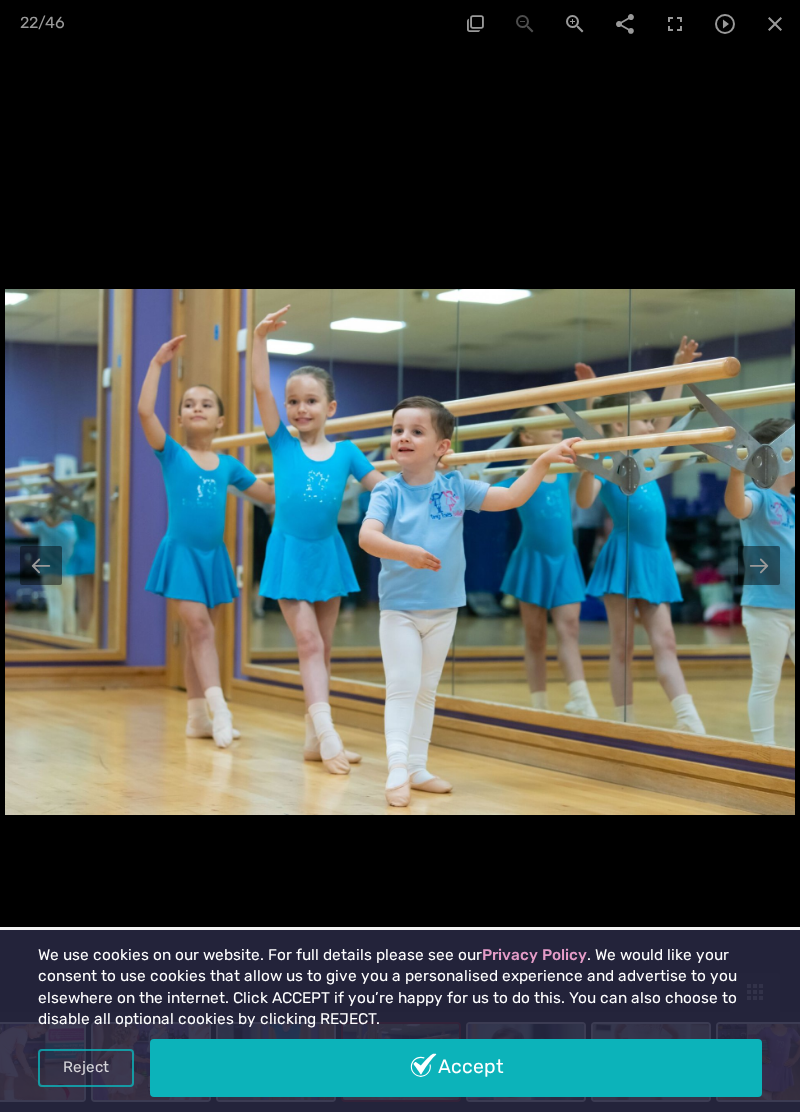 click at bounding box center (41, 565) 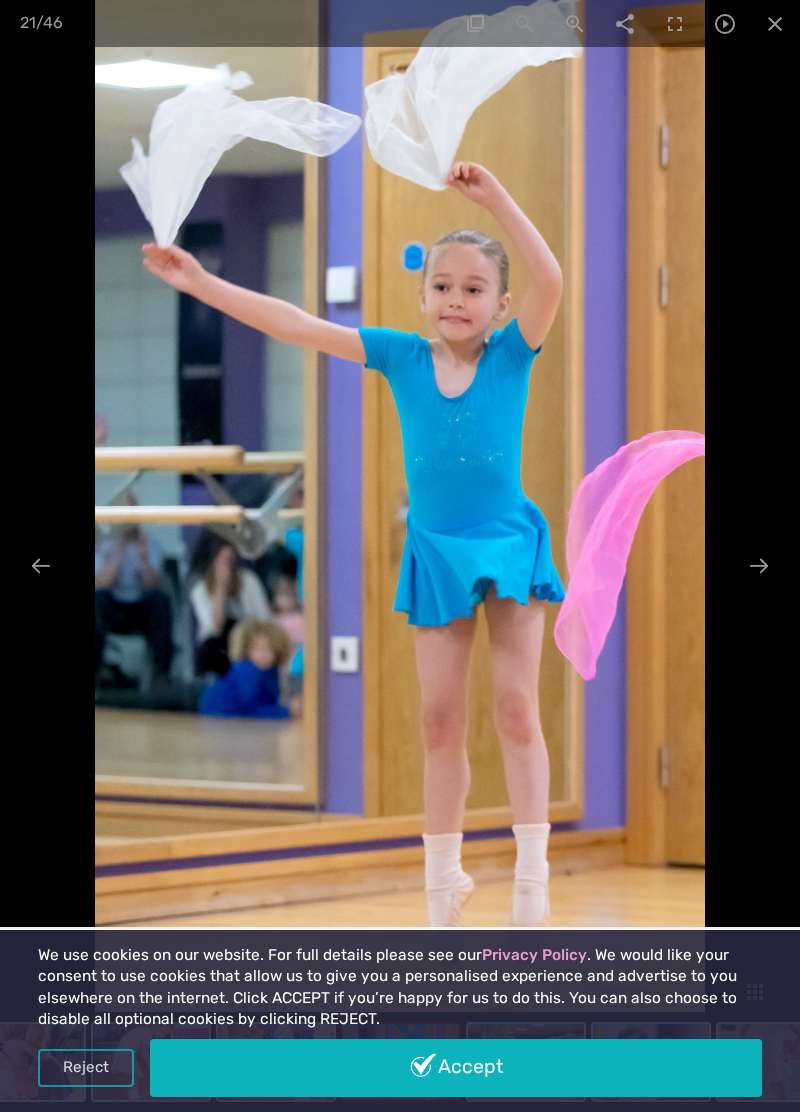click at bounding box center [759, 565] 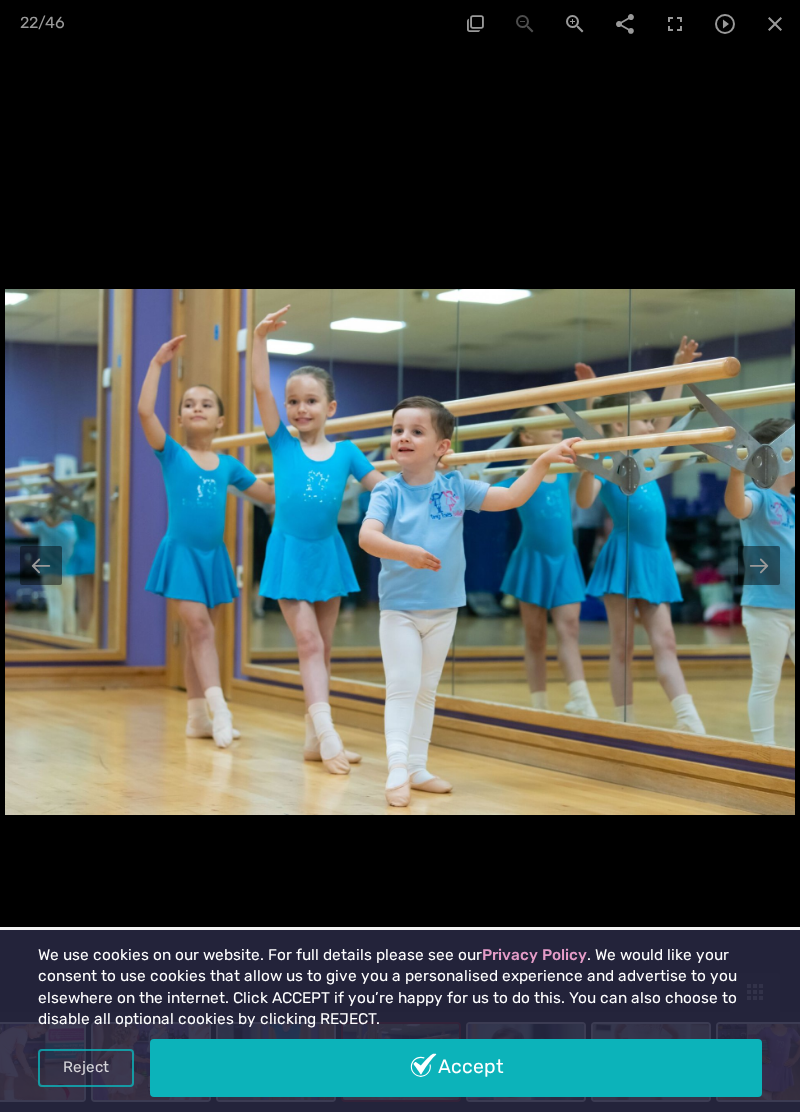 click at bounding box center (759, 565) 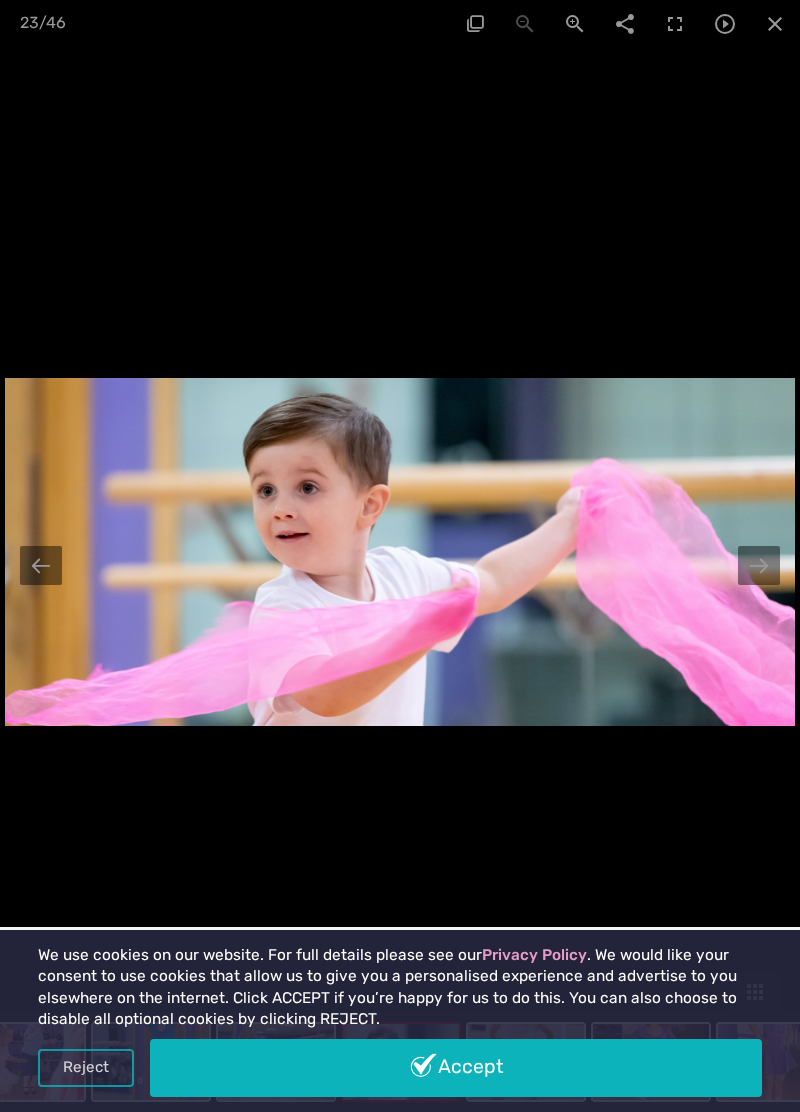 click at bounding box center [400, 2] 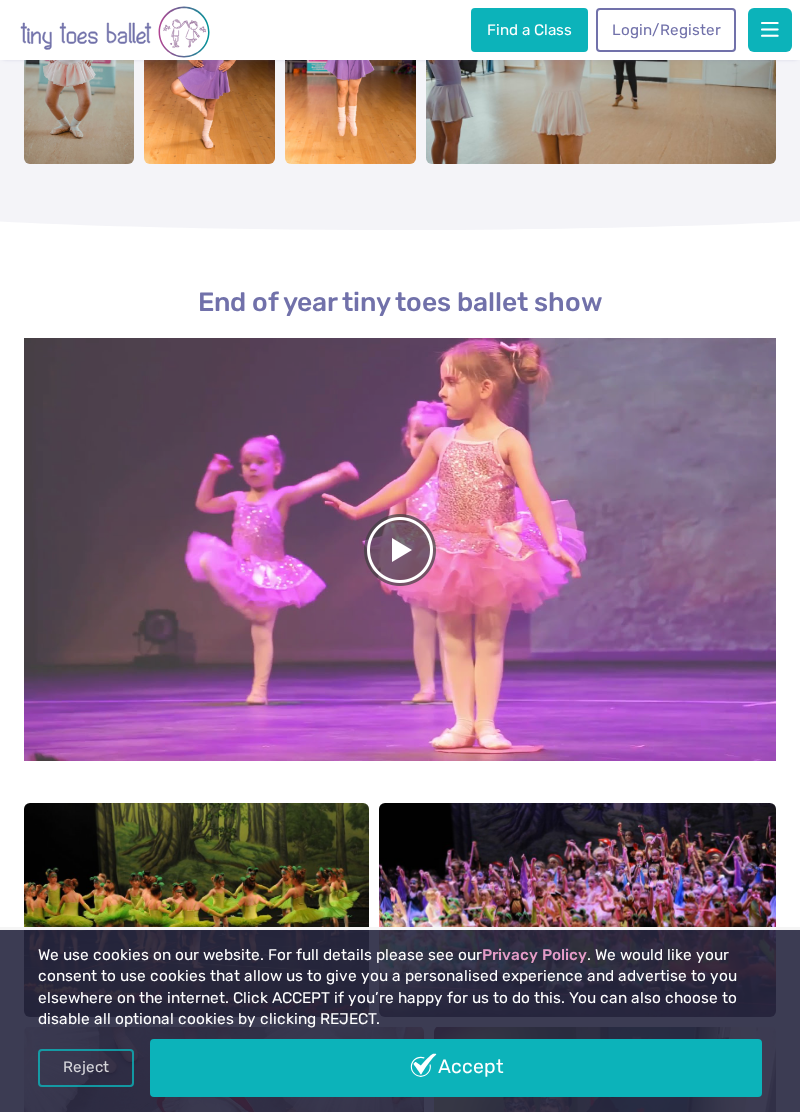 scroll, scrollTop: 2938, scrollLeft: 0, axis: vertical 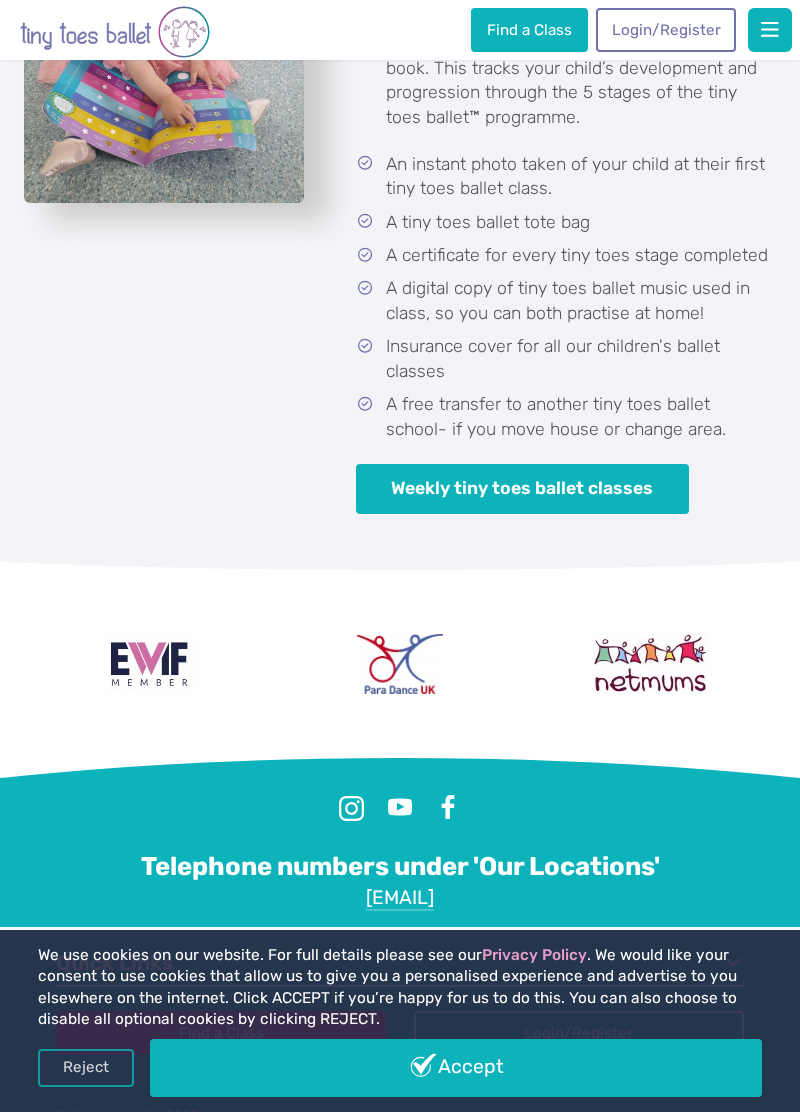 click on "Weekly tiny toes ballet classes" at bounding box center [522, 489] 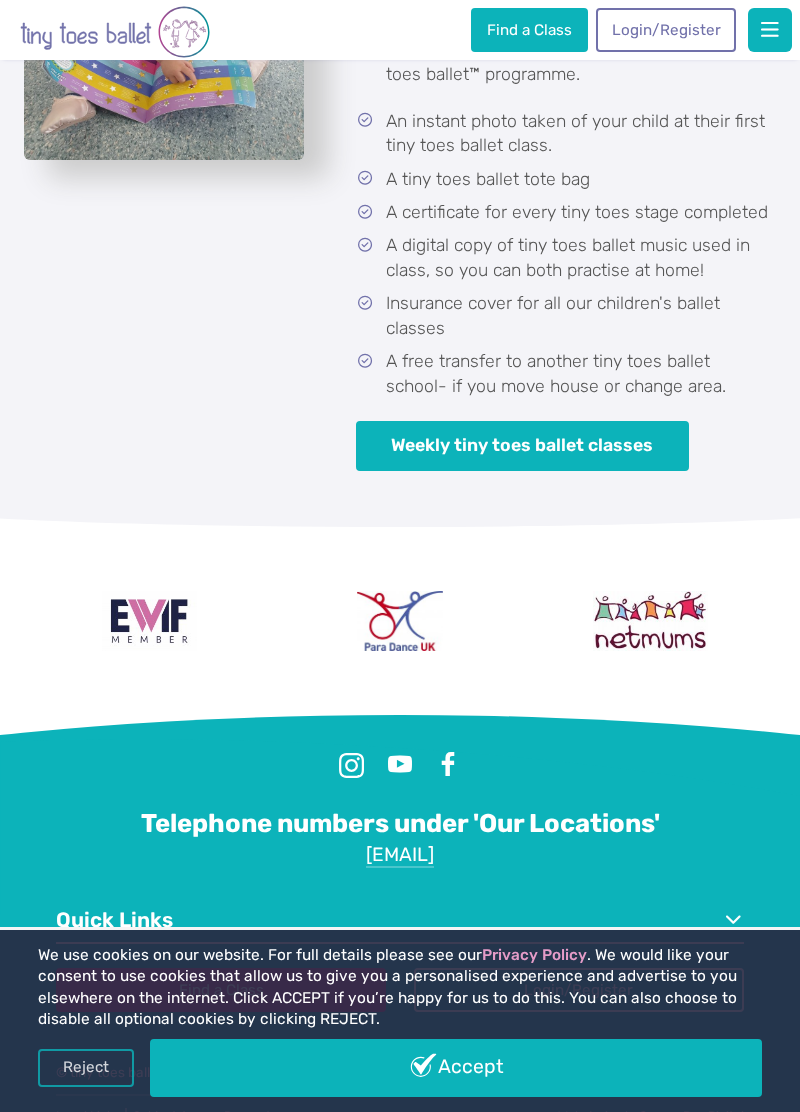 scroll, scrollTop: 3520, scrollLeft: 0, axis: vertical 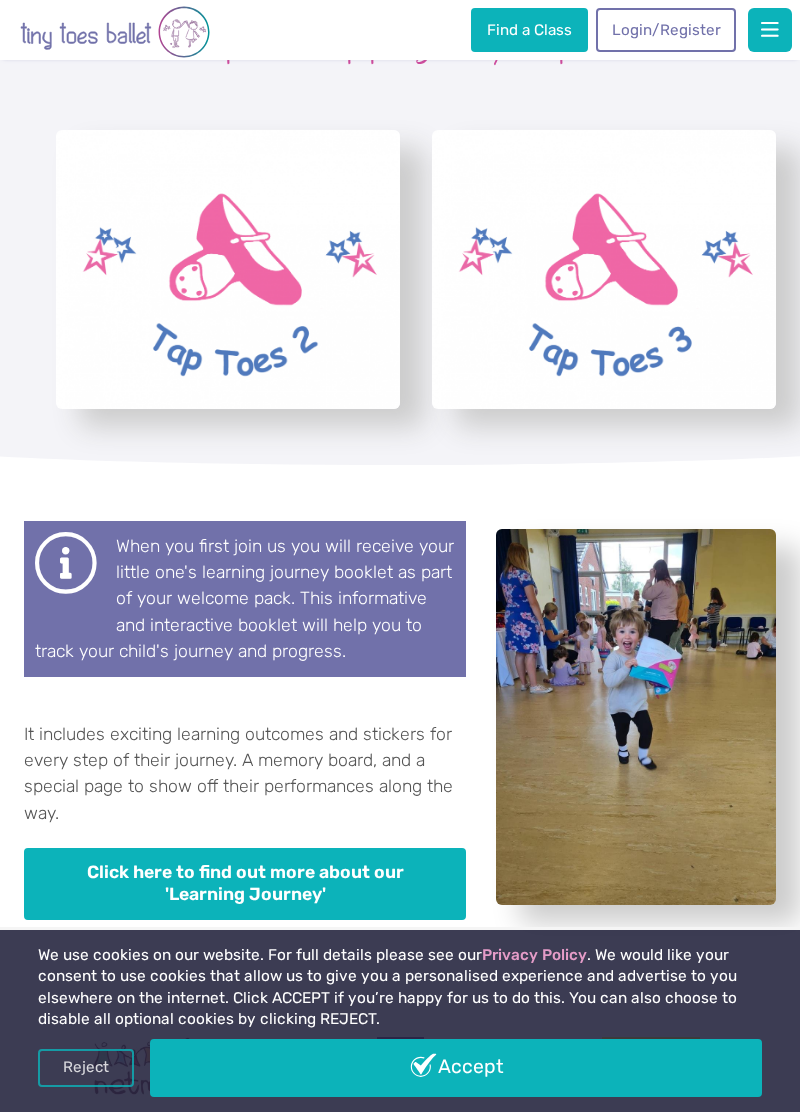 click on "Find a Class" at bounding box center [443, -70] 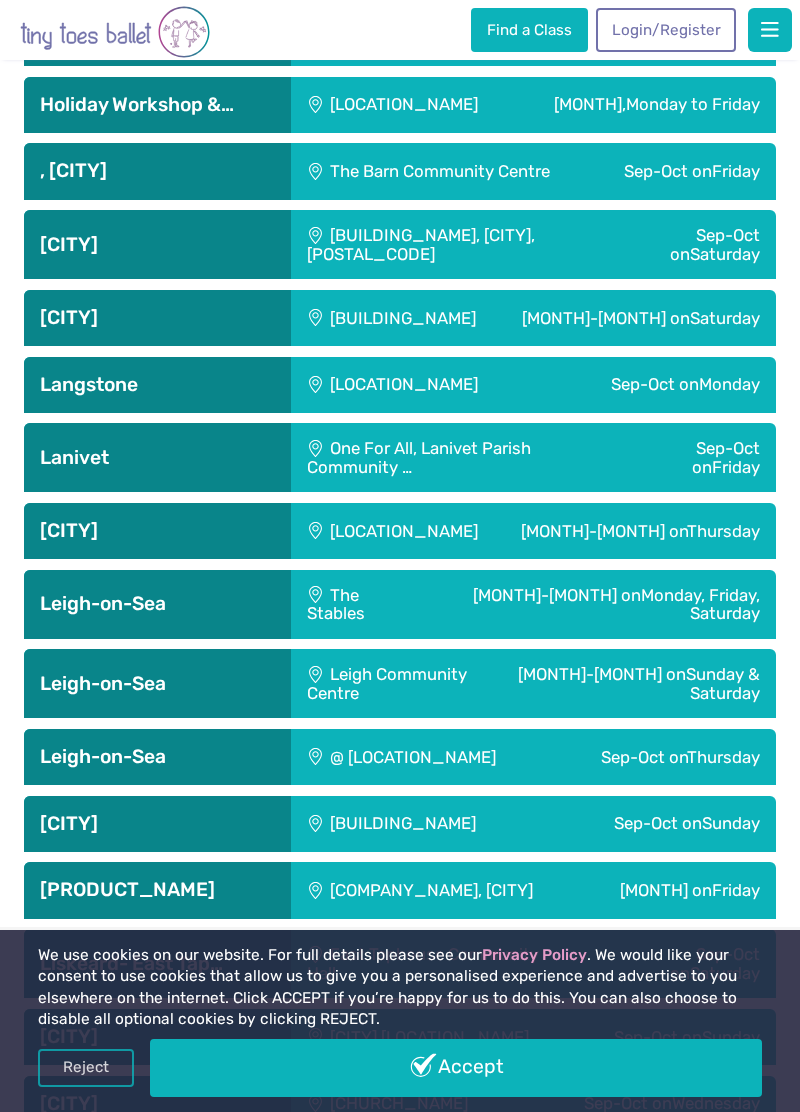 scroll, scrollTop: 3313, scrollLeft: 0, axis: vertical 